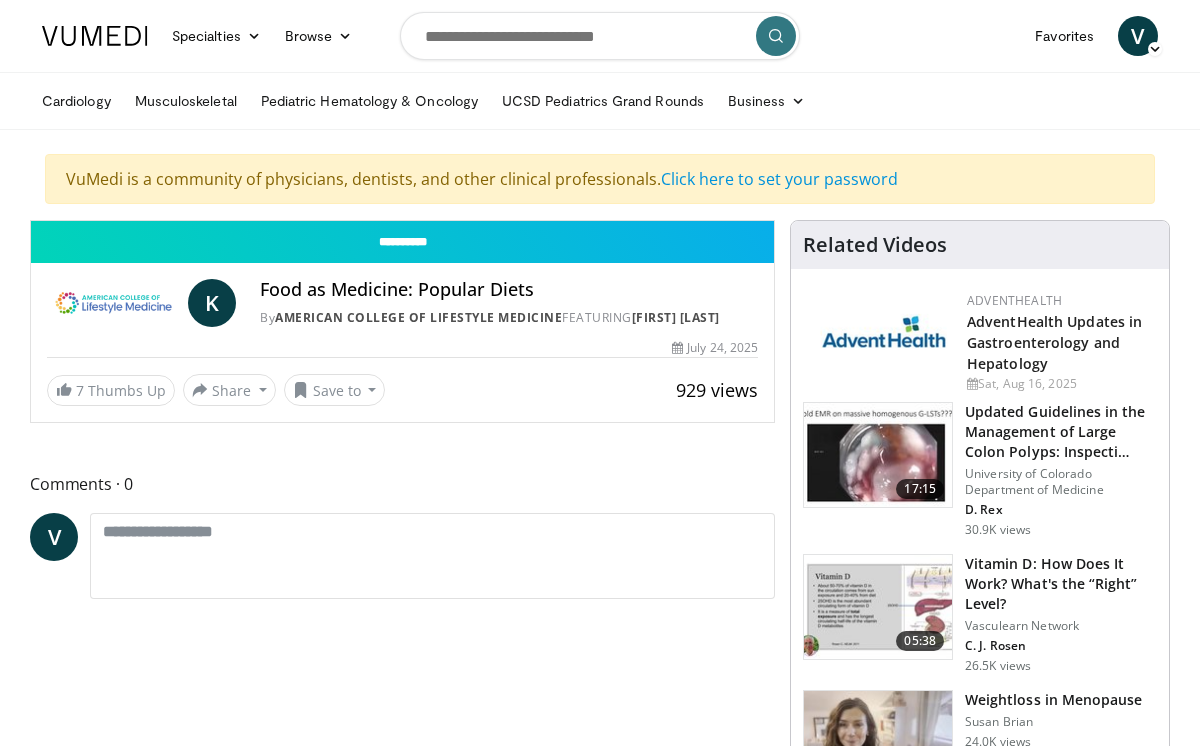 scroll, scrollTop: 0, scrollLeft: 0, axis: both 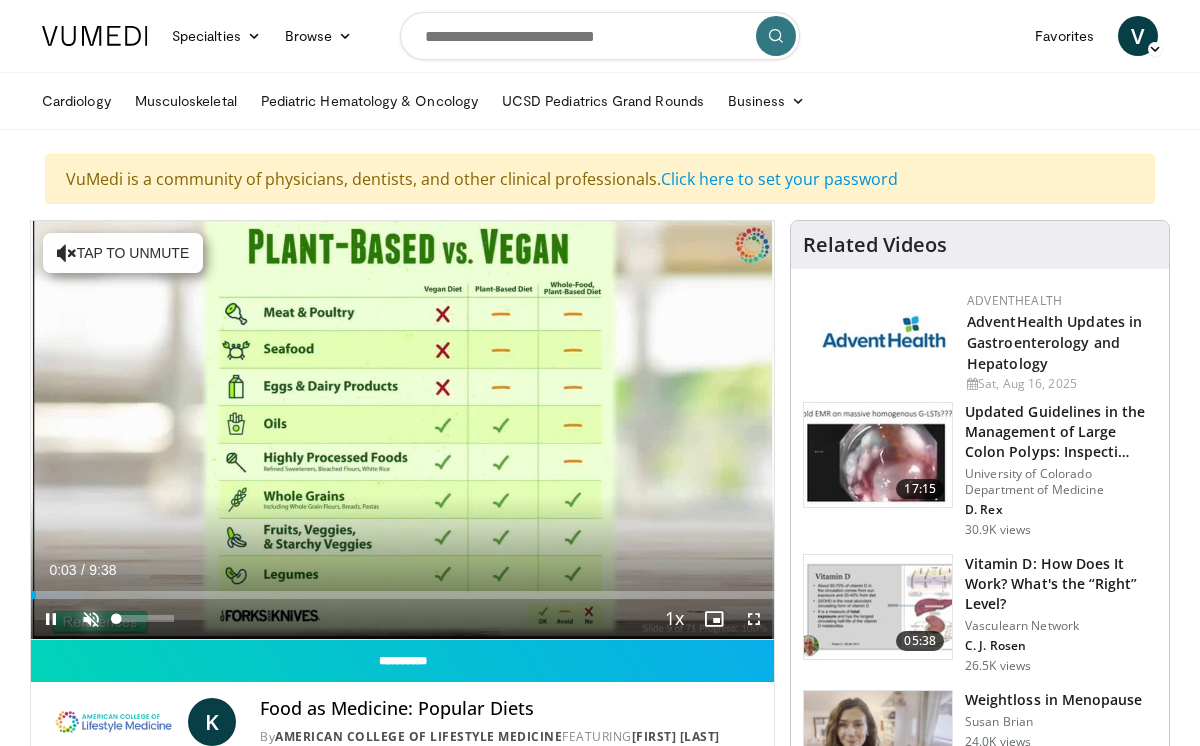 click at bounding box center (91, 619) 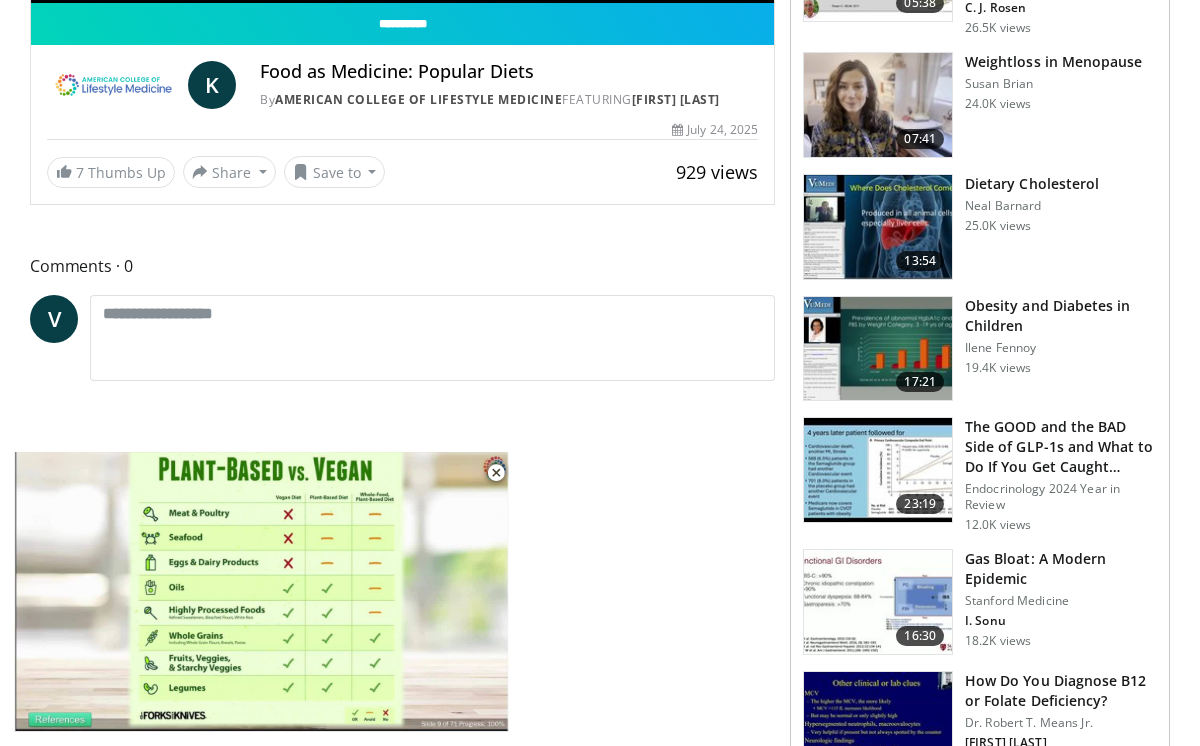 scroll, scrollTop: 642, scrollLeft: 0, axis: vertical 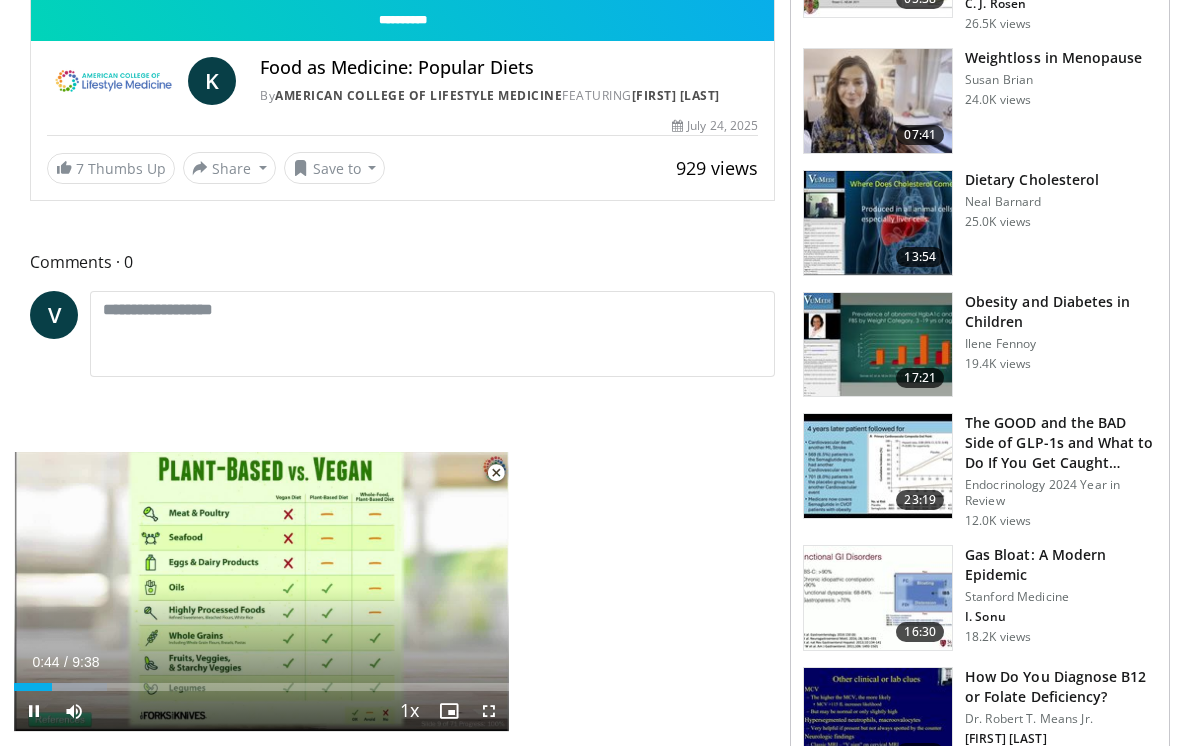 click at bounding box center [496, 473] 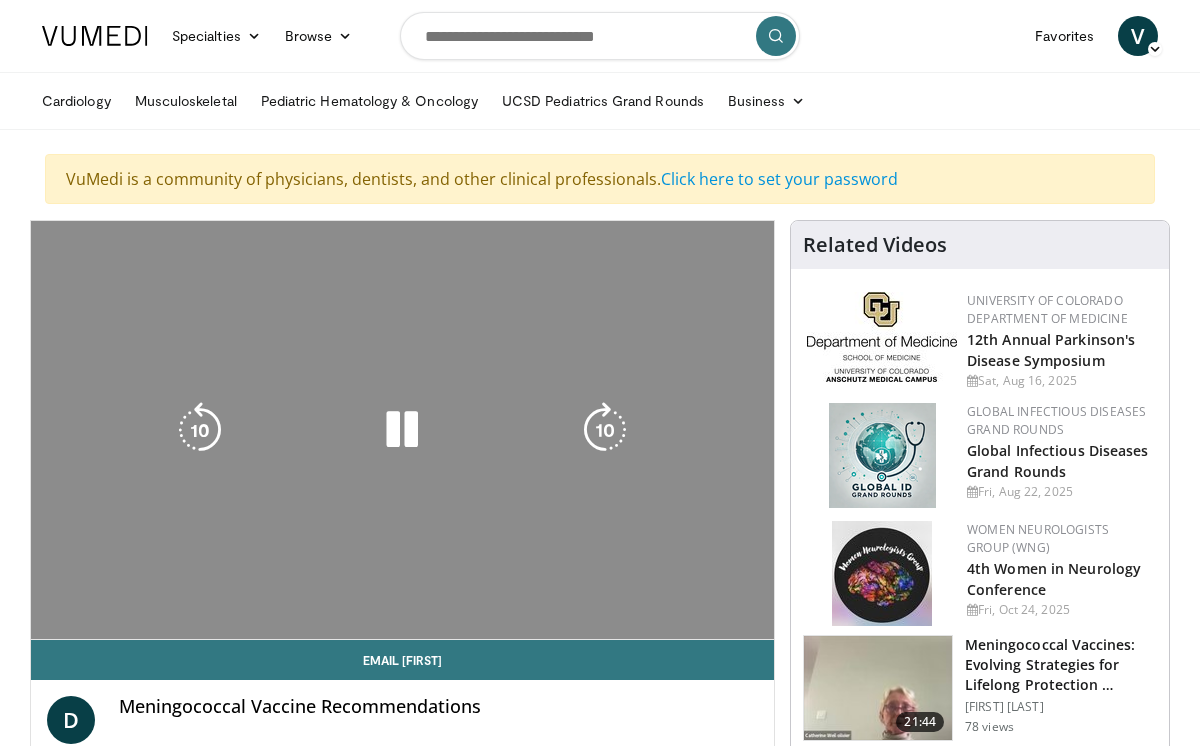 scroll, scrollTop: 0, scrollLeft: 0, axis: both 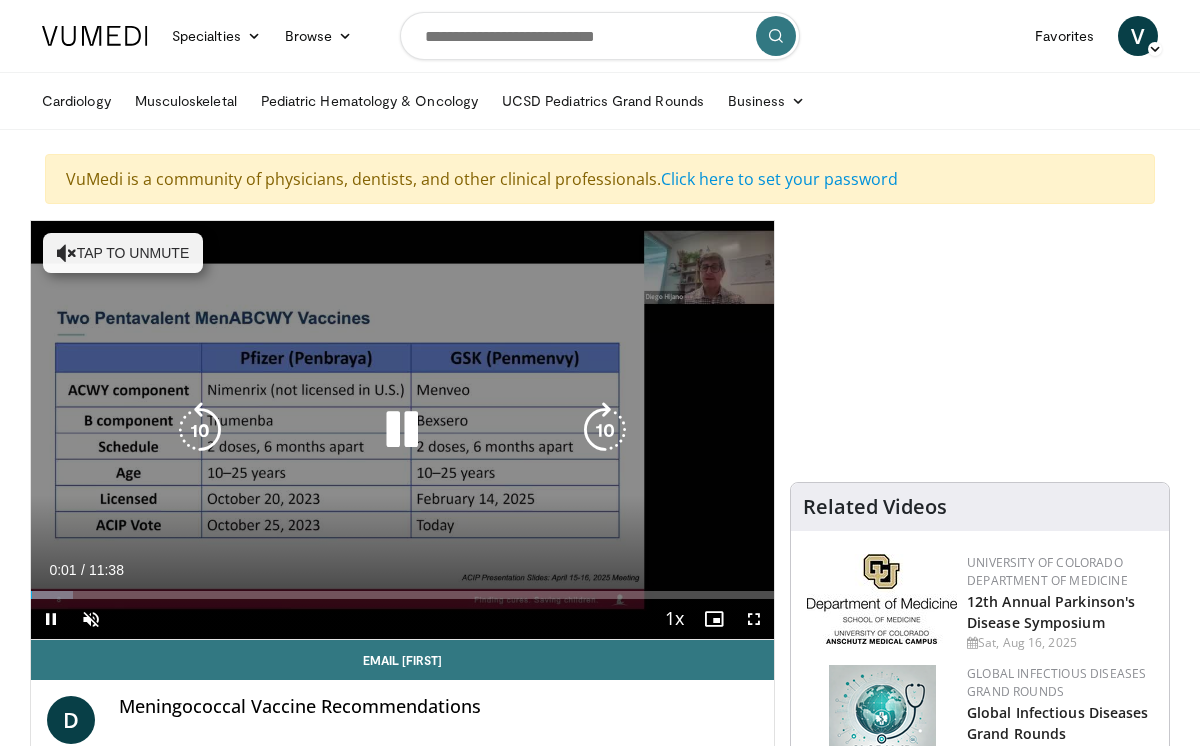 click at bounding box center [402, 430] 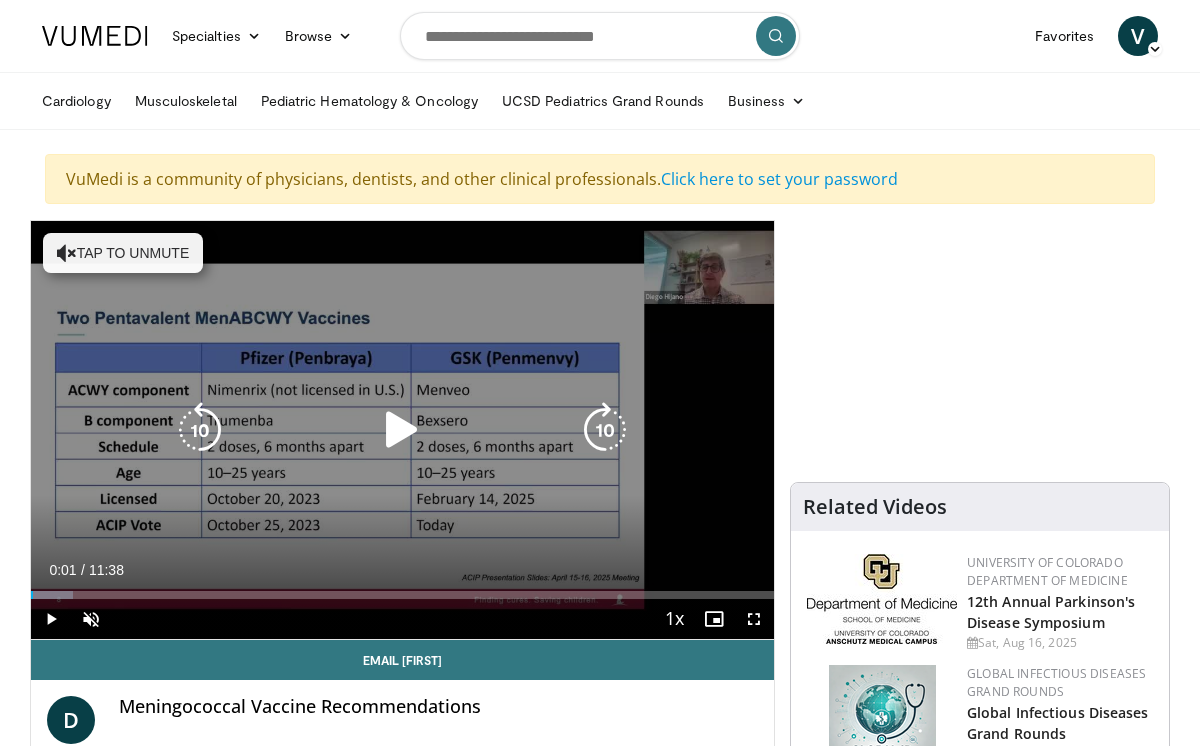 click at bounding box center [402, 430] 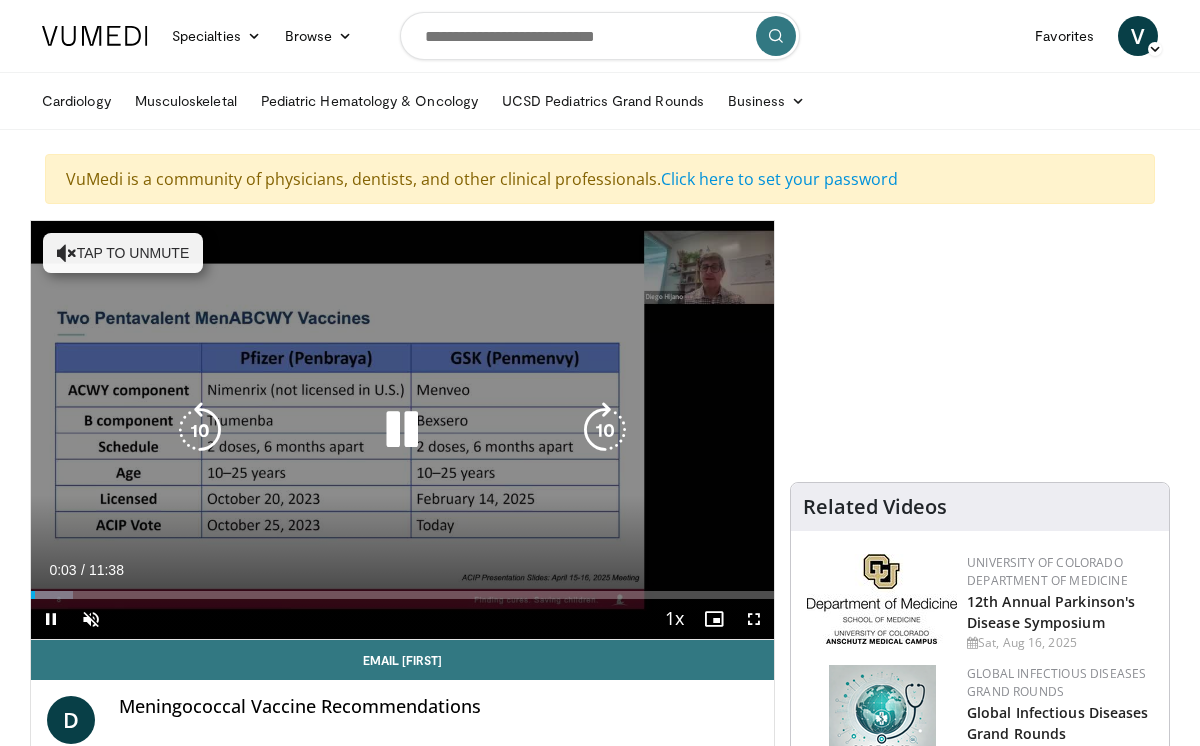 click on "Tap to unmute" at bounding box center [123, 253] 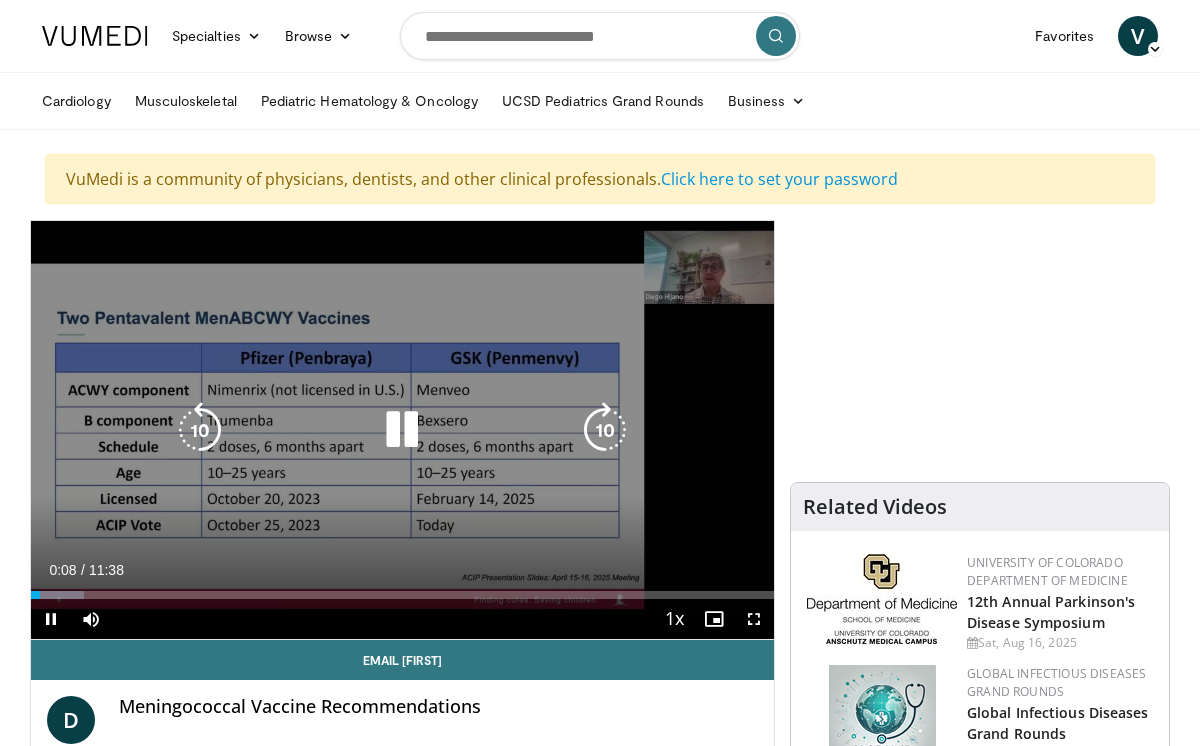 click at bounding box center [605, 430] 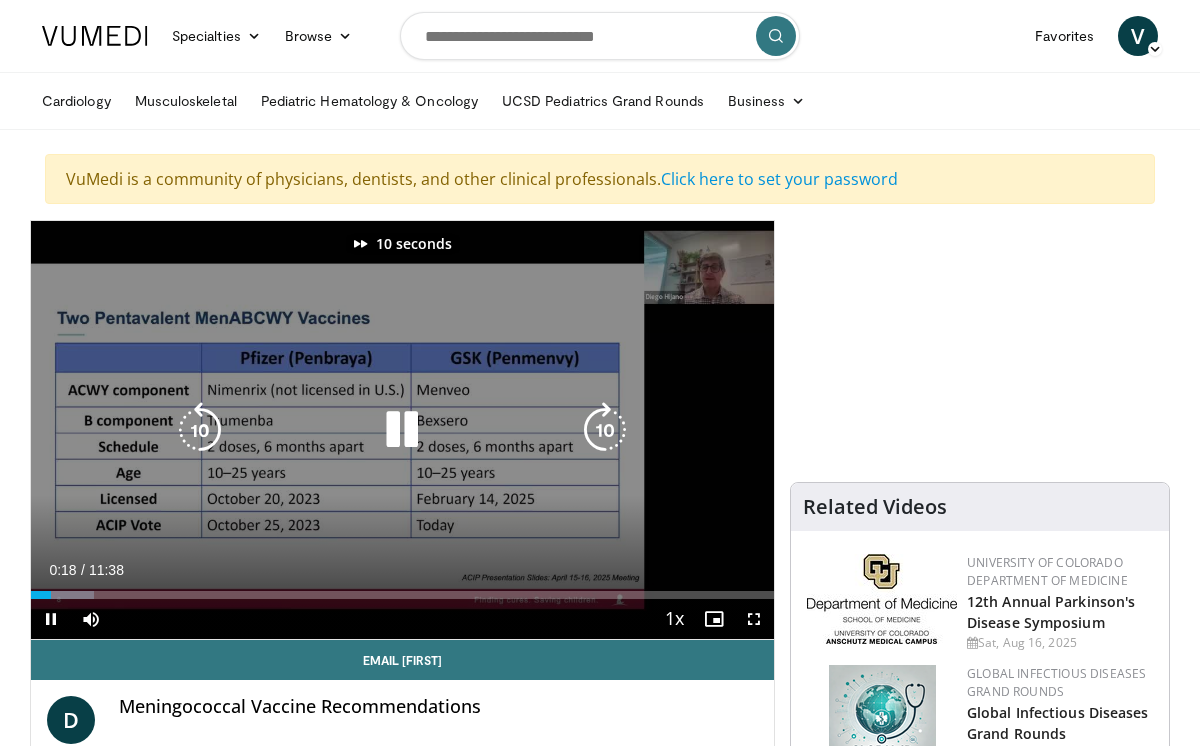 click at bounding box center [605, 430] 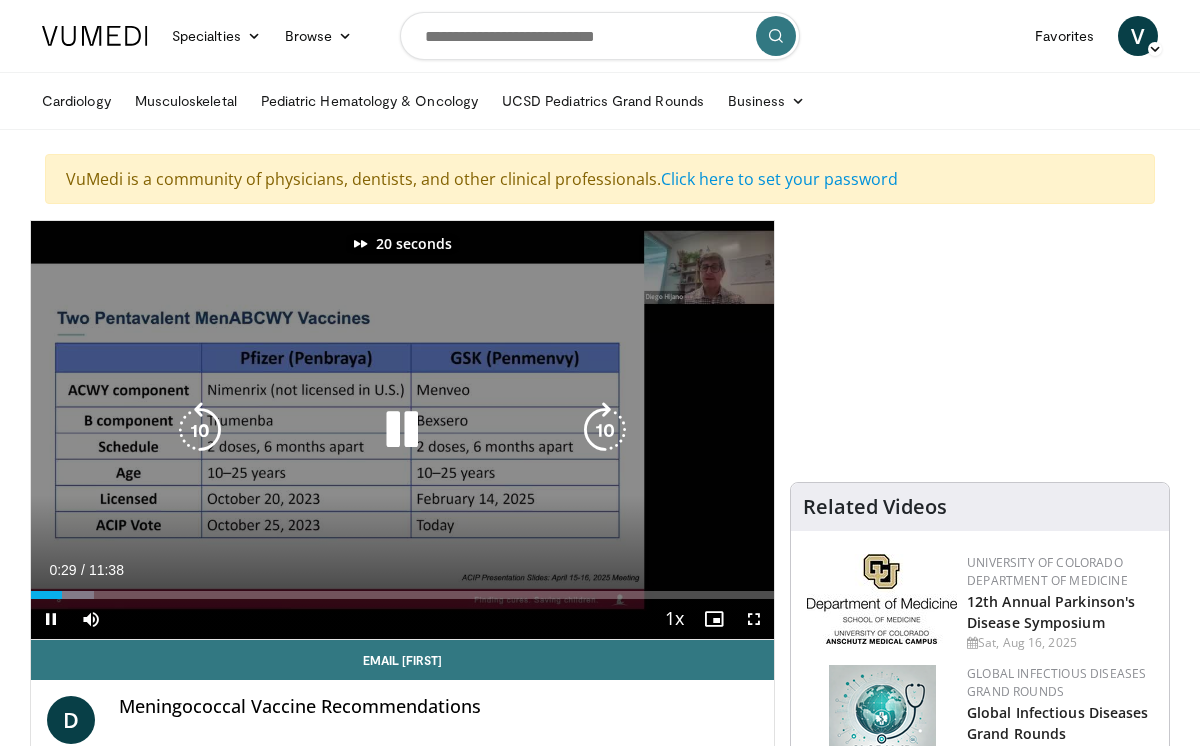 click at bounding box center [605, 430] 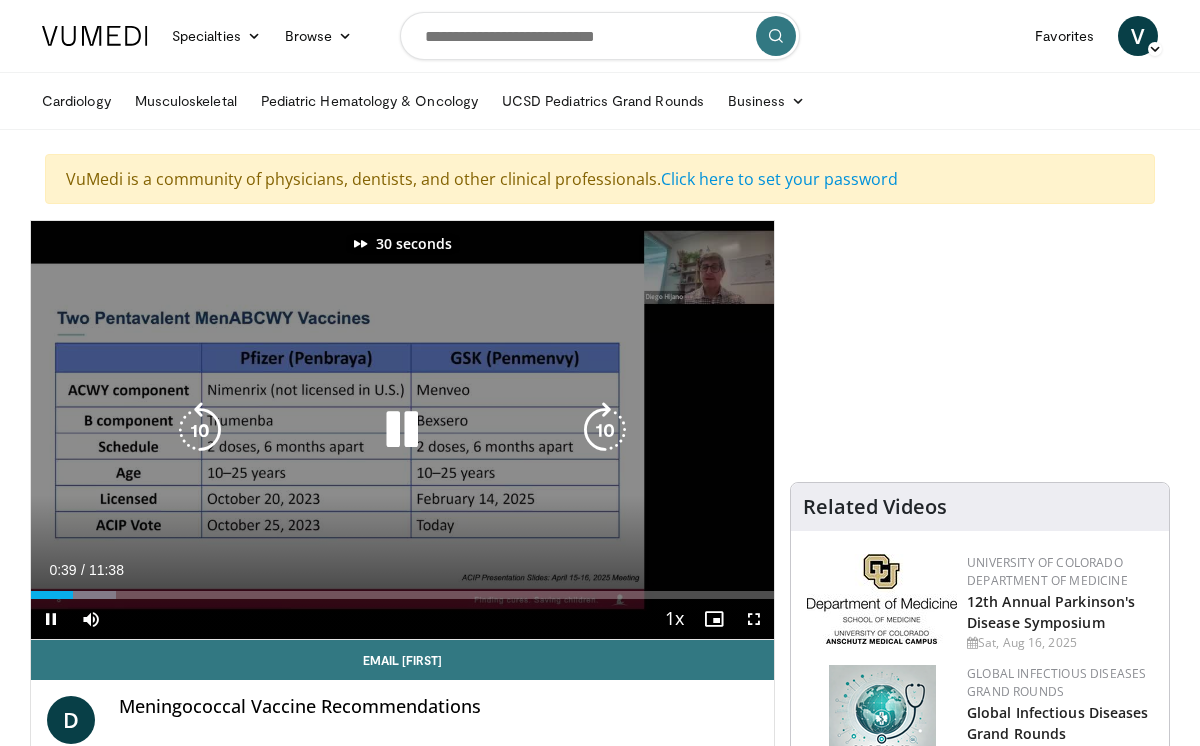 click at bounding box center (605, 430) 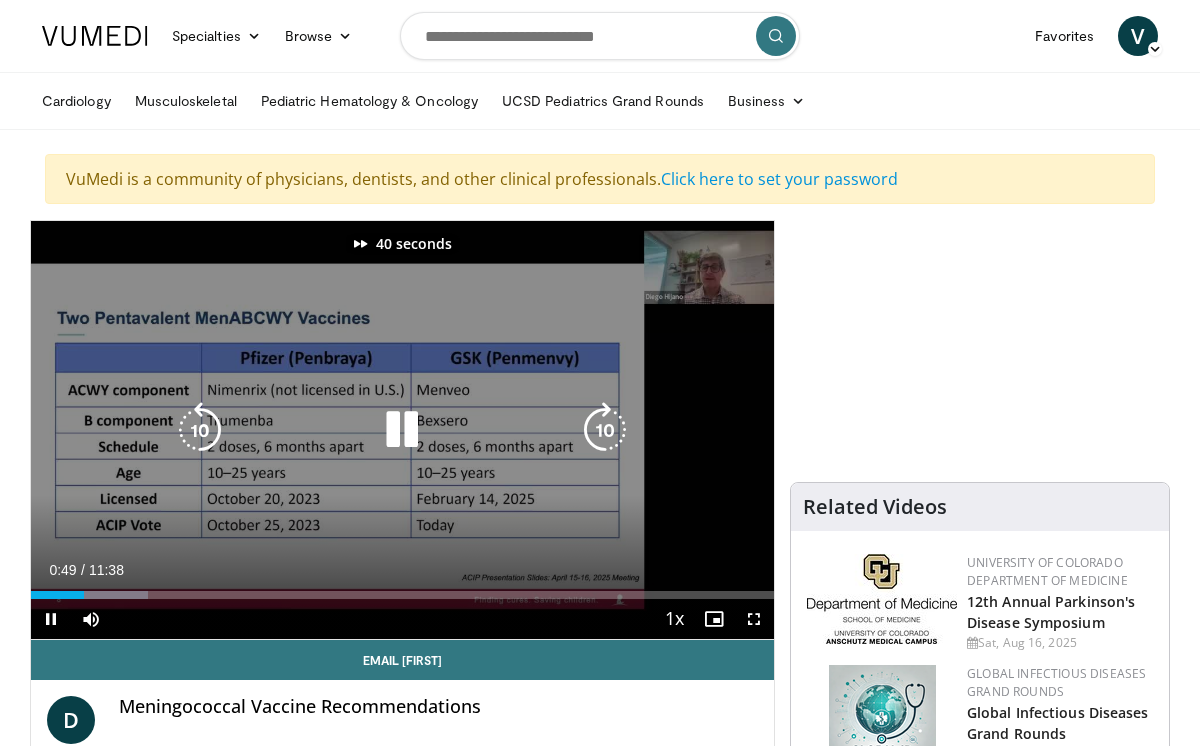 click at bounding box center [605, 430] 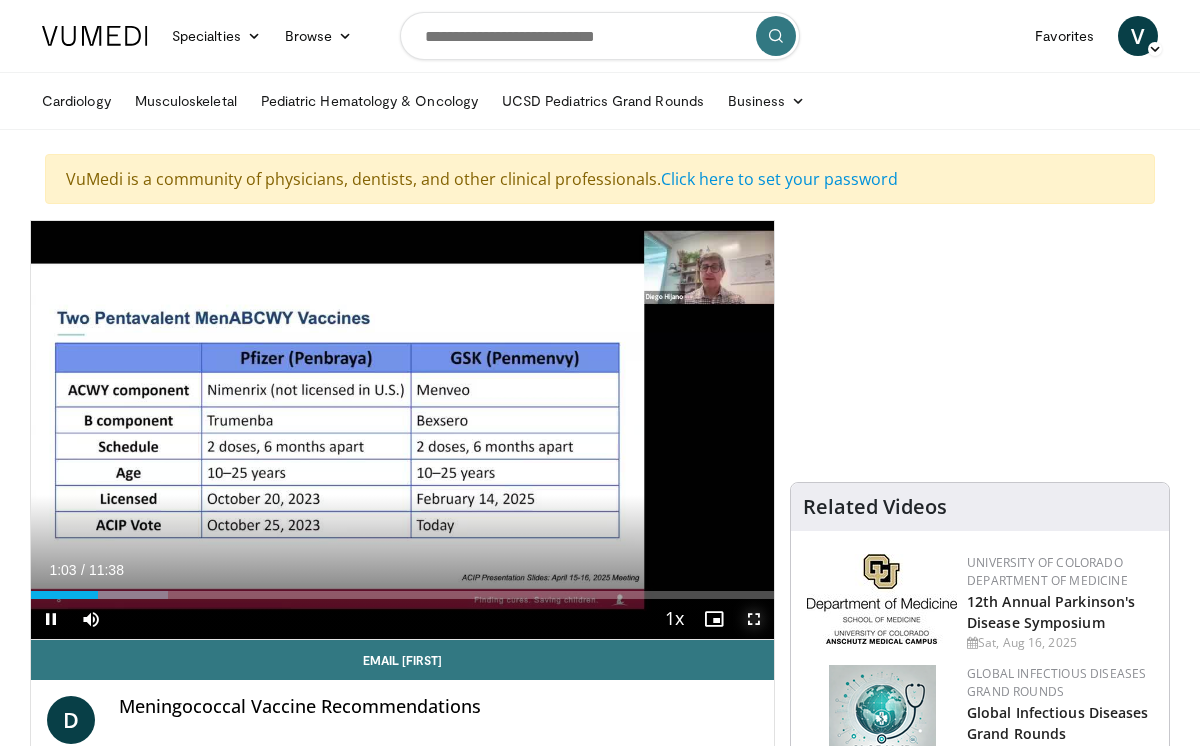 click at bounding box center (754, 619) 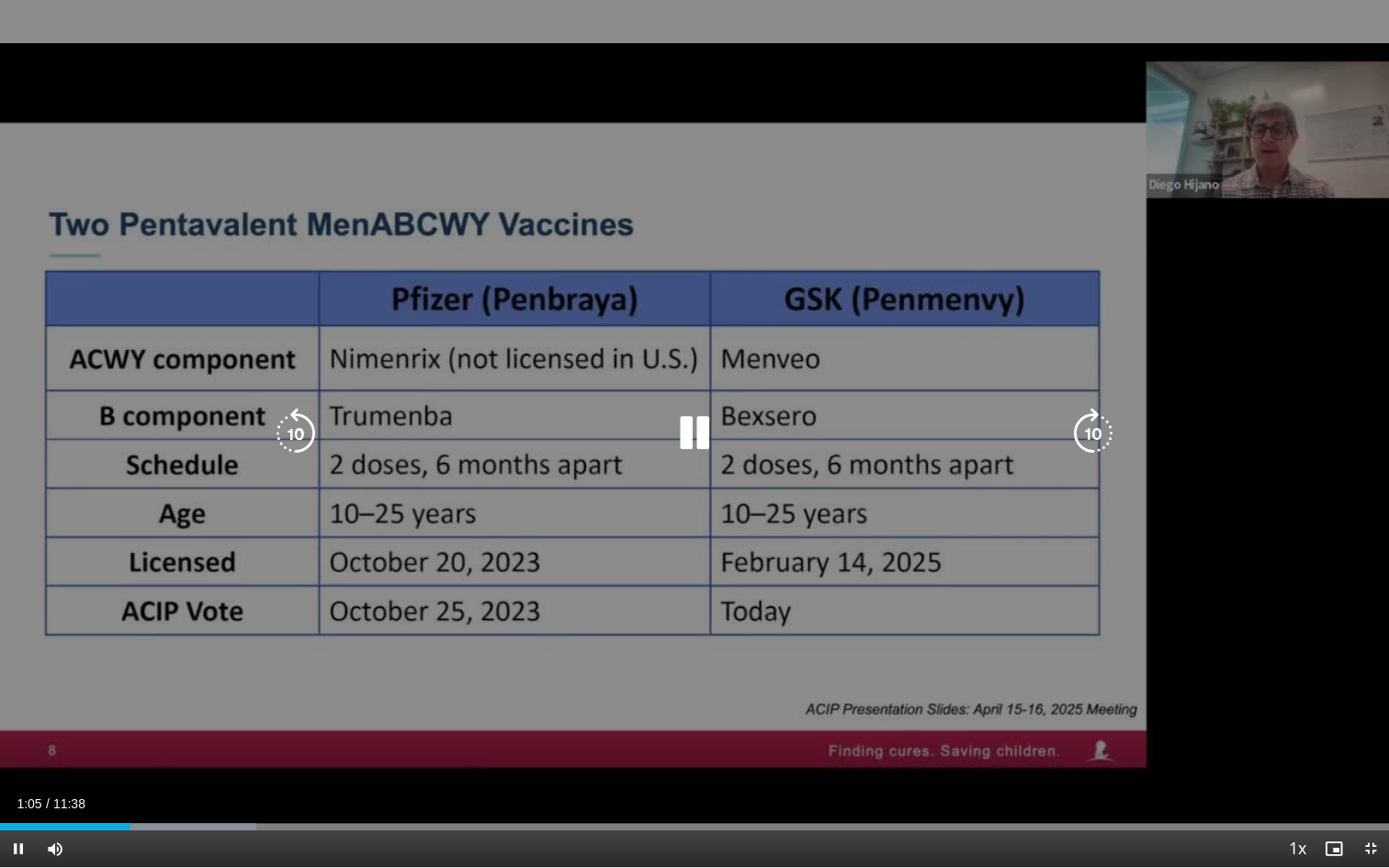 click on "50 seconds
Tap to unmute" at bounding box center [694, 434] 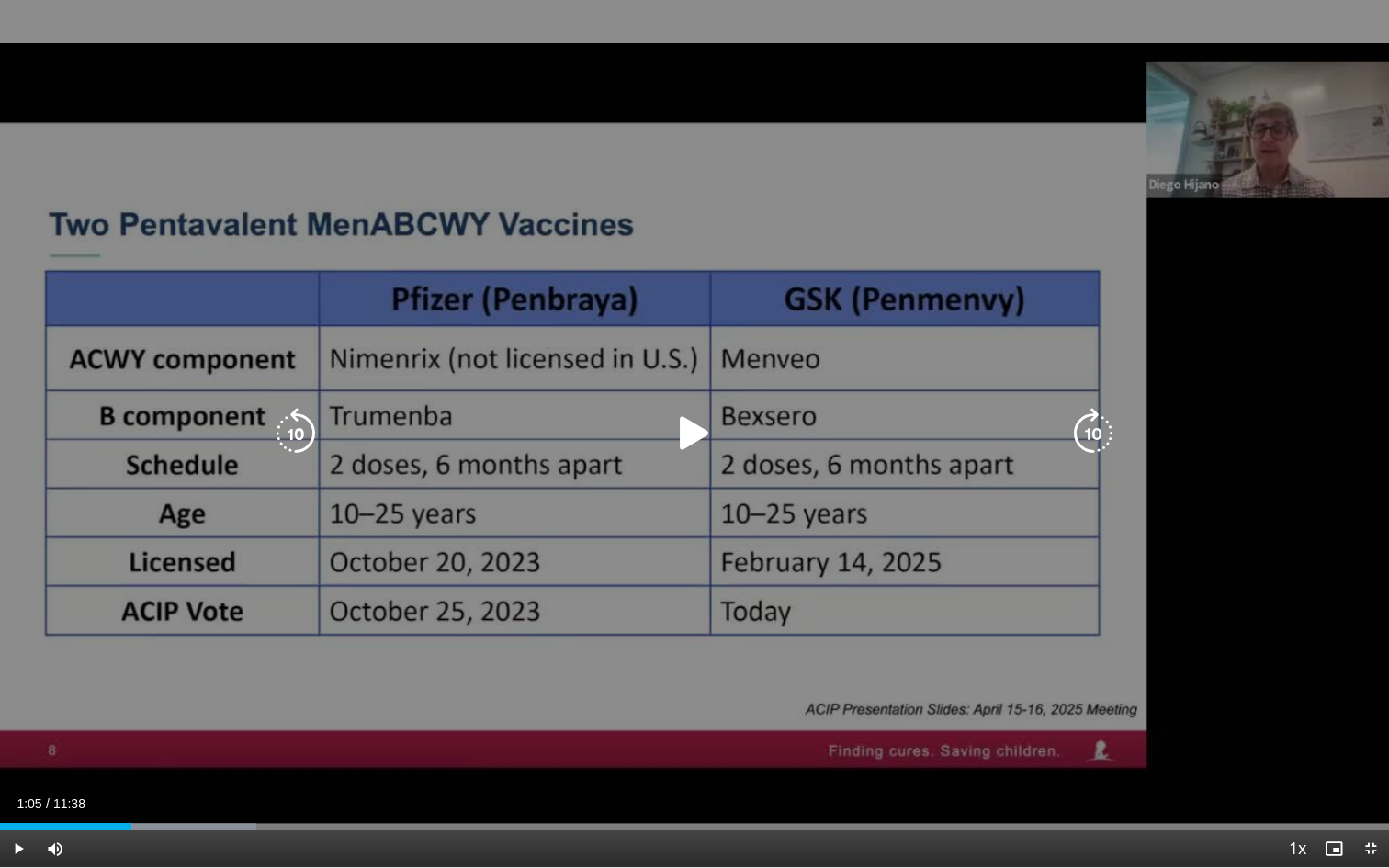 click on "50 seconds
Tap to unmute" at bounding box center [694, 434] 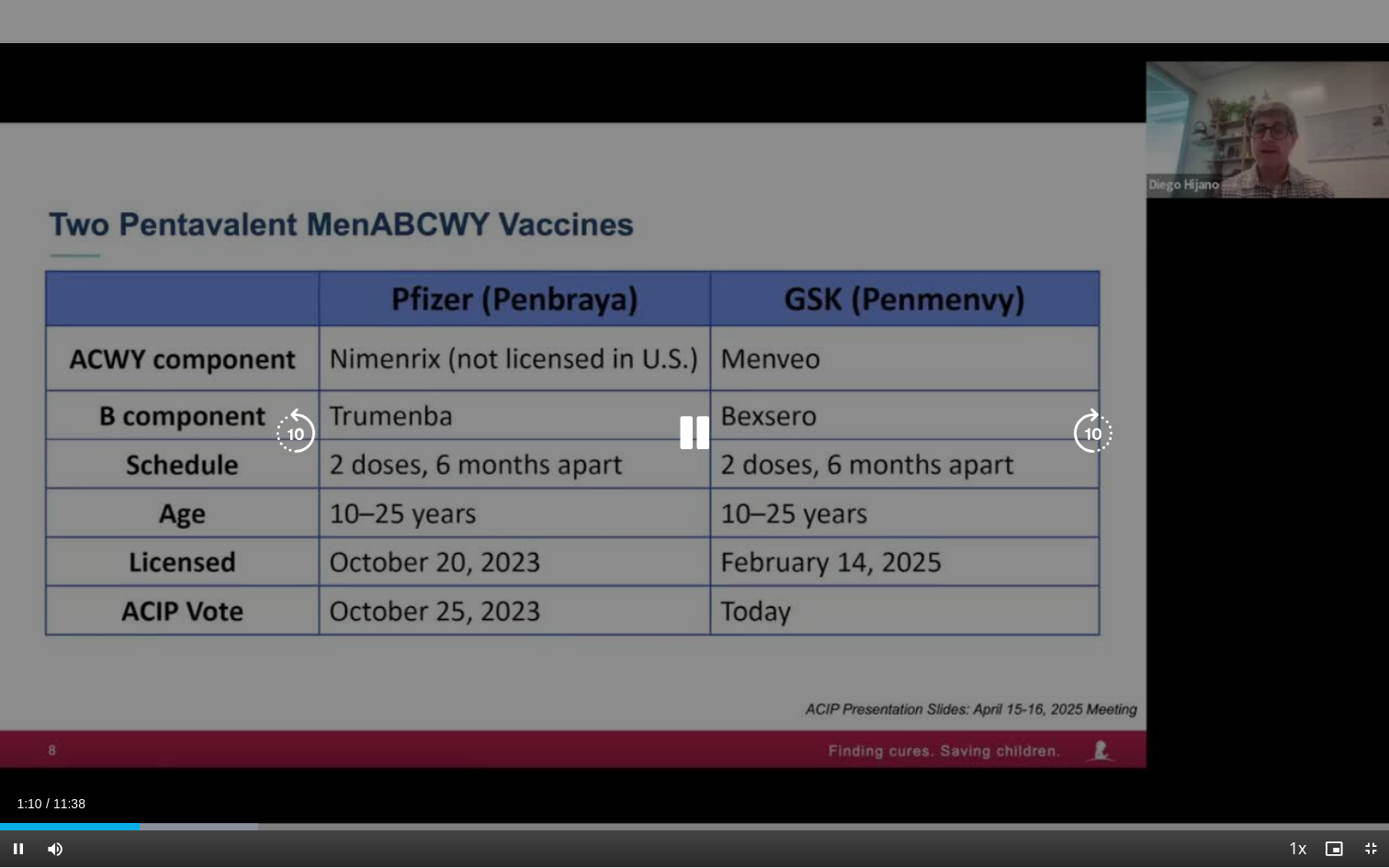click on "50 seconds
Tap to unmute" at bounding box center [694, 434] 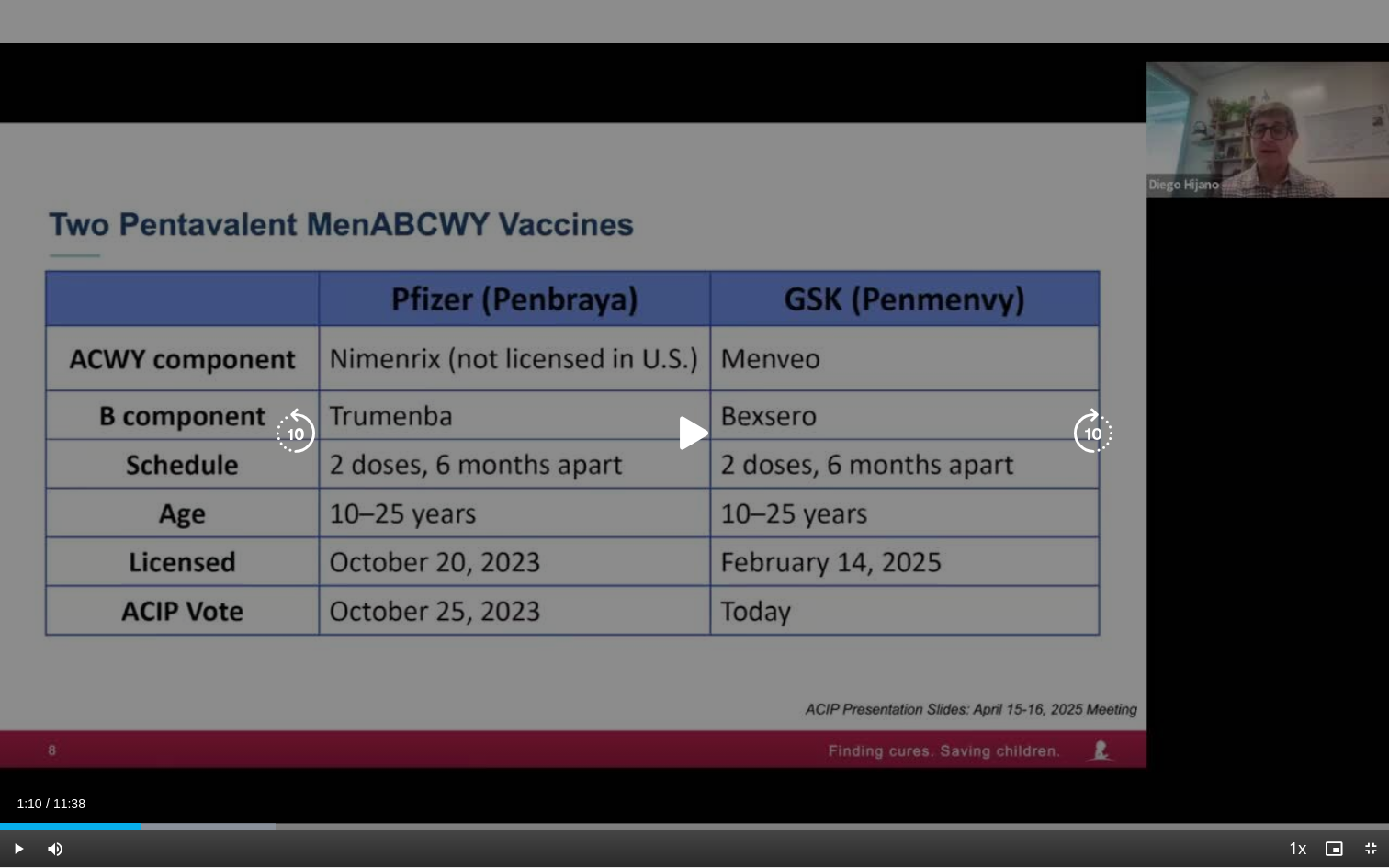 click on "50 seconds
Tap to unmute" at bounding box center (694, 434) 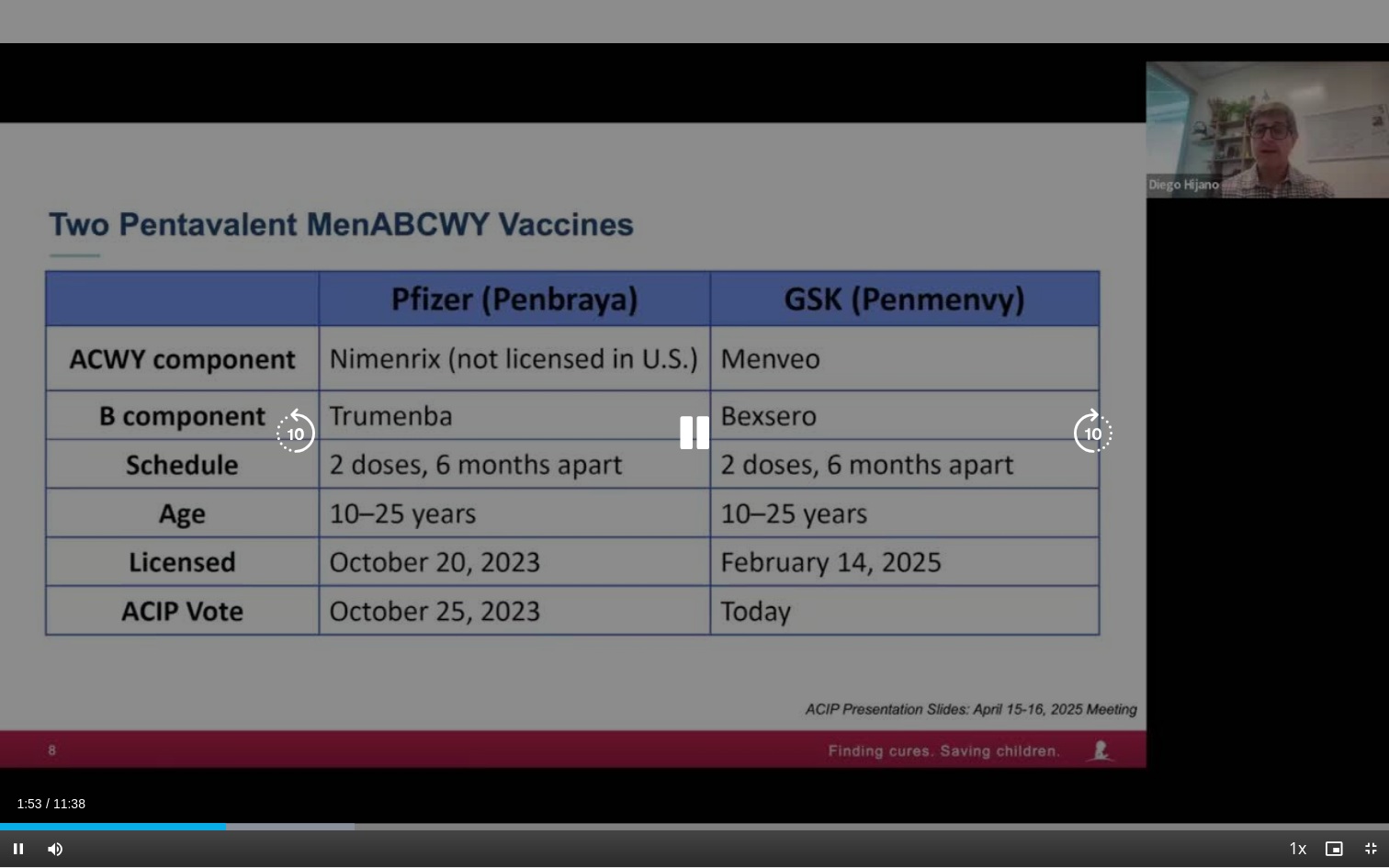 click on "50 seconds
Tap to unmute" at bounding box center (694, 434) 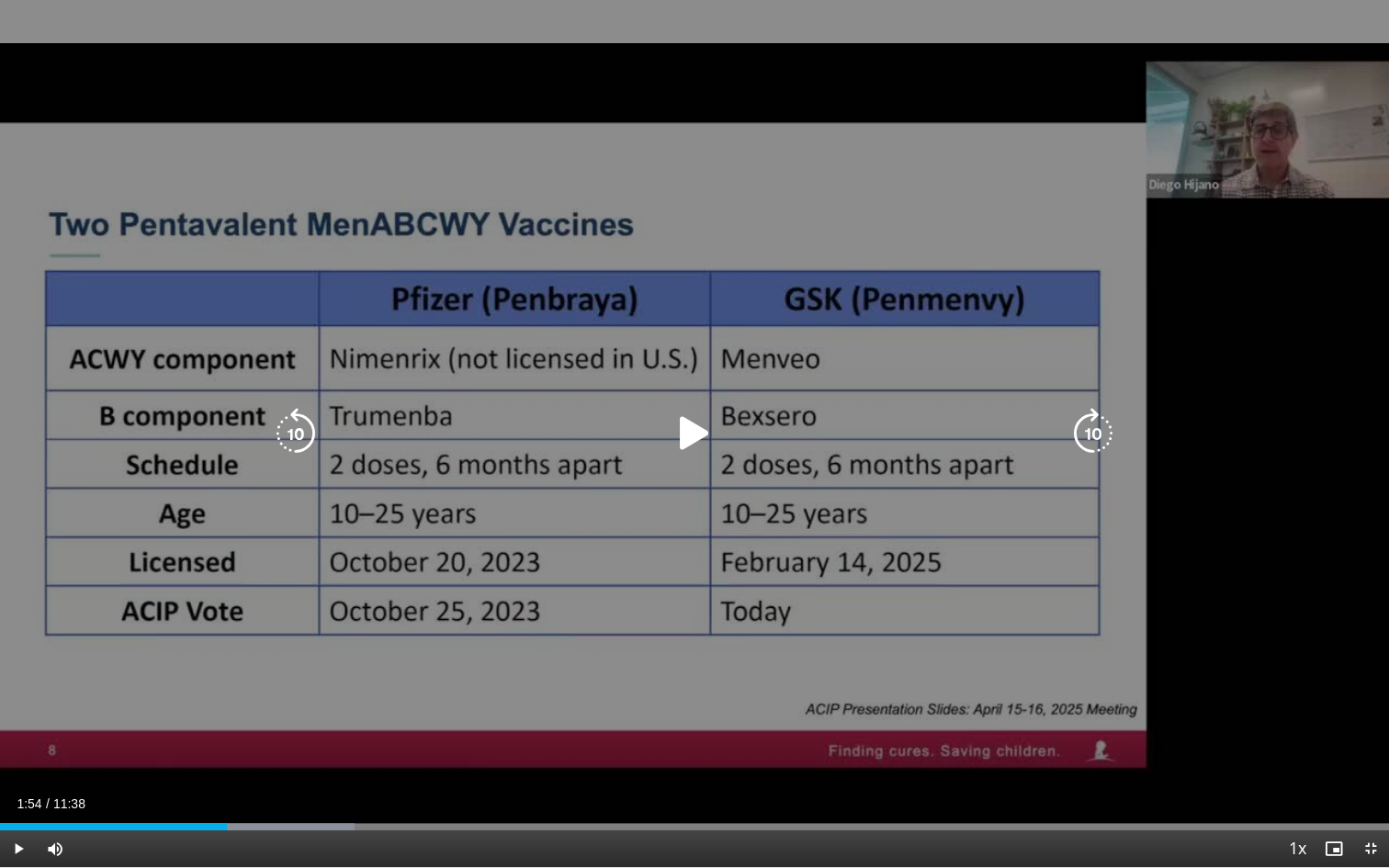 click on "50 seconds
Tap to unmute" at bounding box center (694, 434) 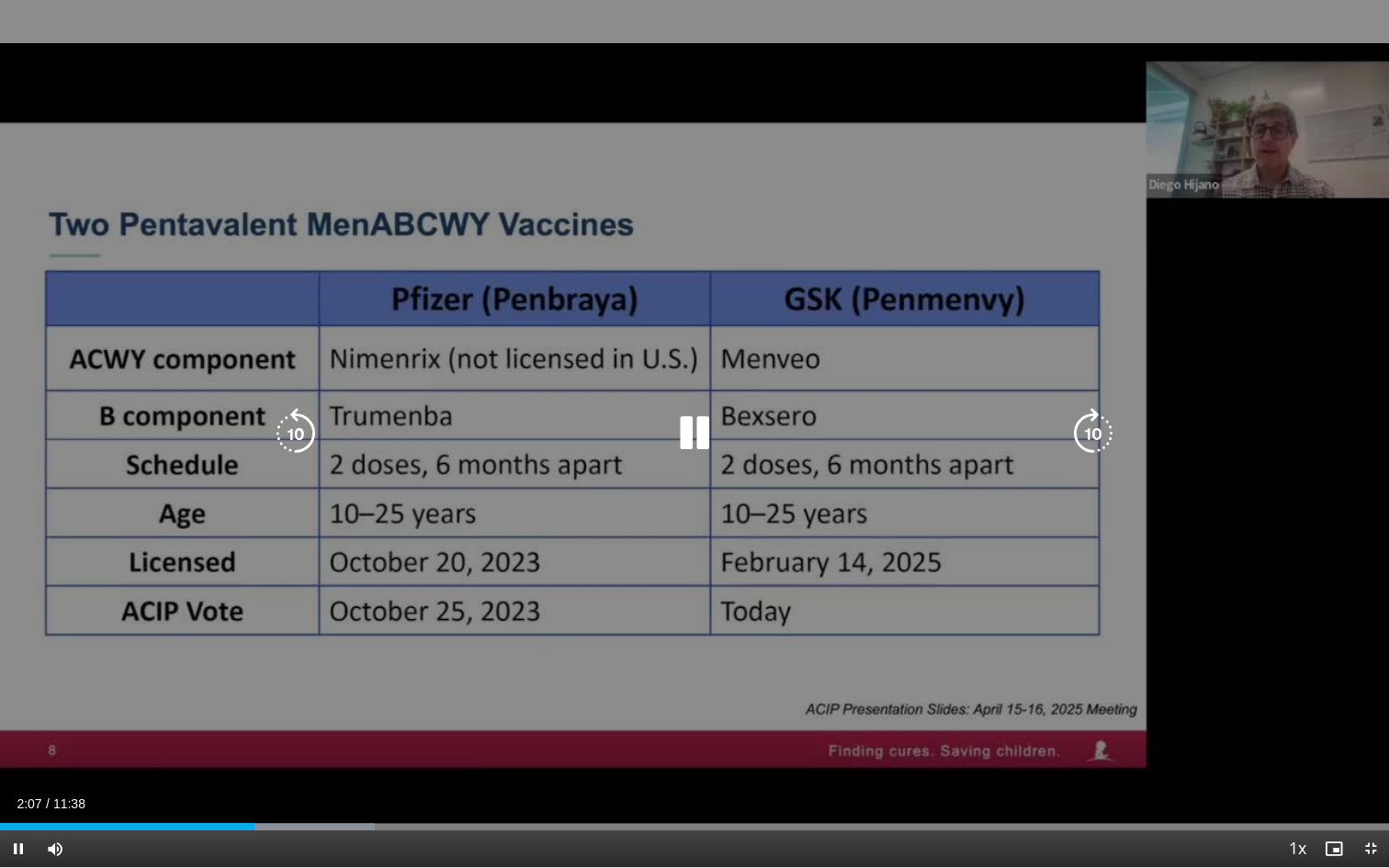 click on "50 seconds
Tap to unmute" at bounding box center [694, 434] 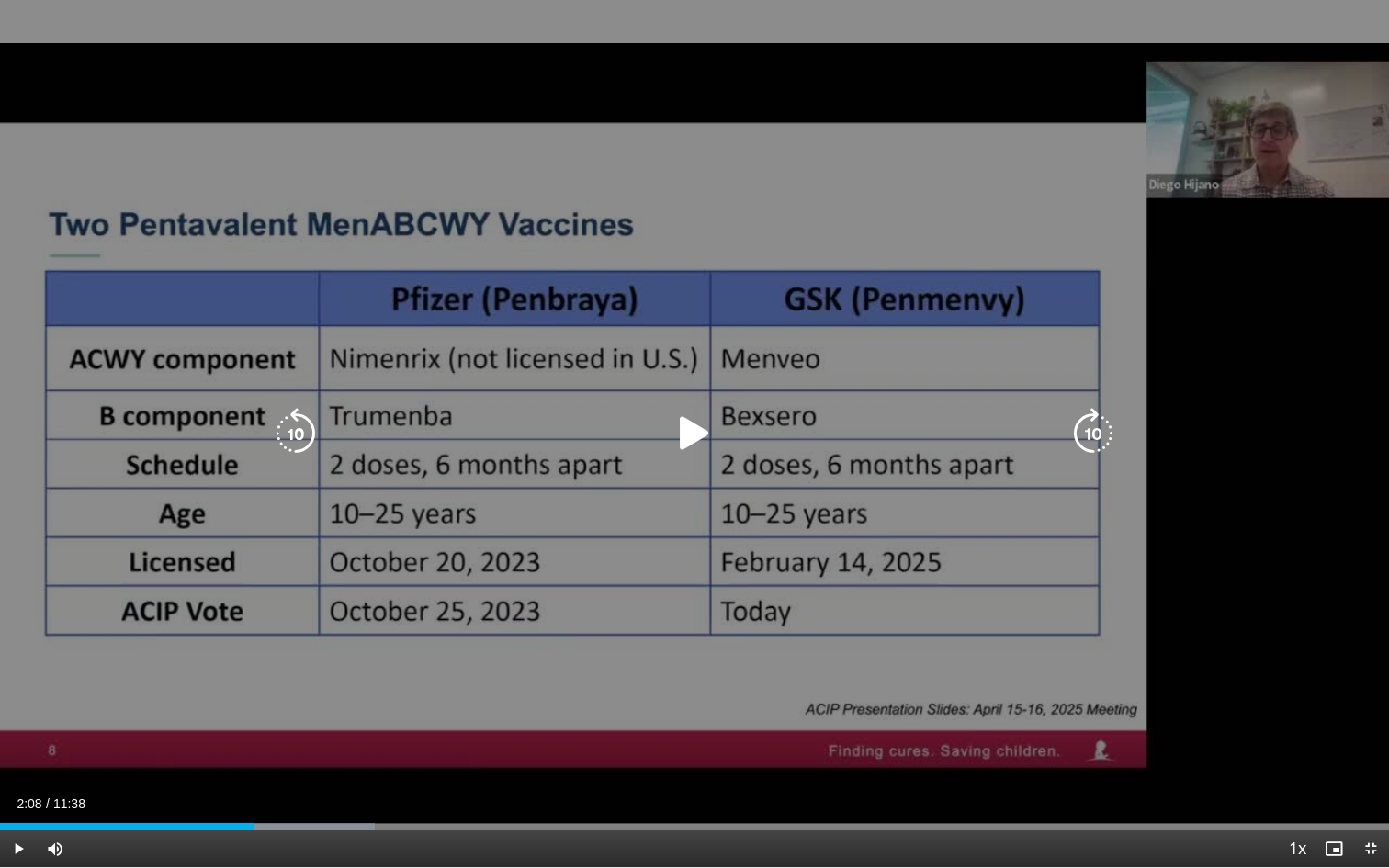 click on "50 seconds
Tap to unmute" at bounding box center (694, 434) 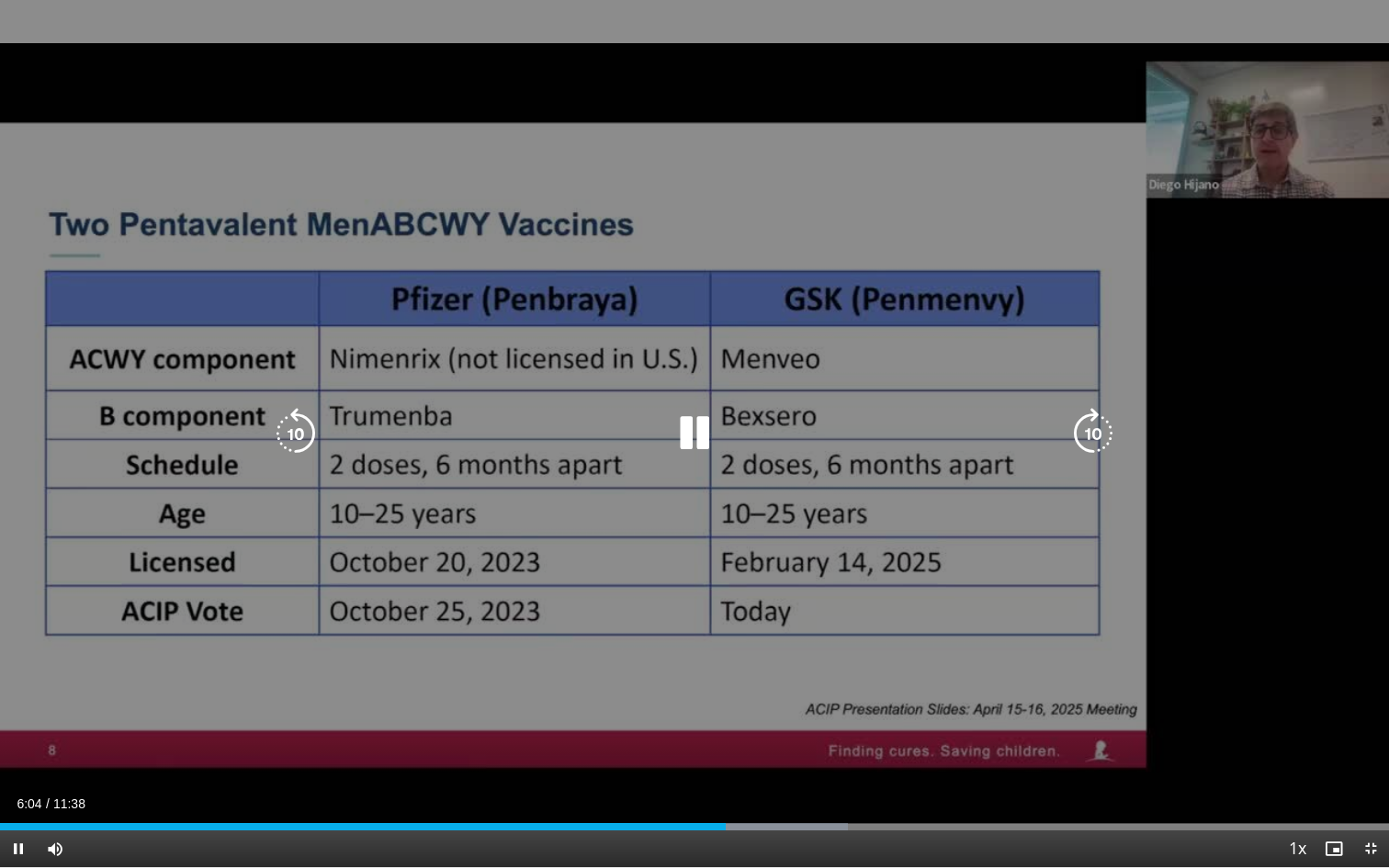 click at bounding box center [1093, 434] 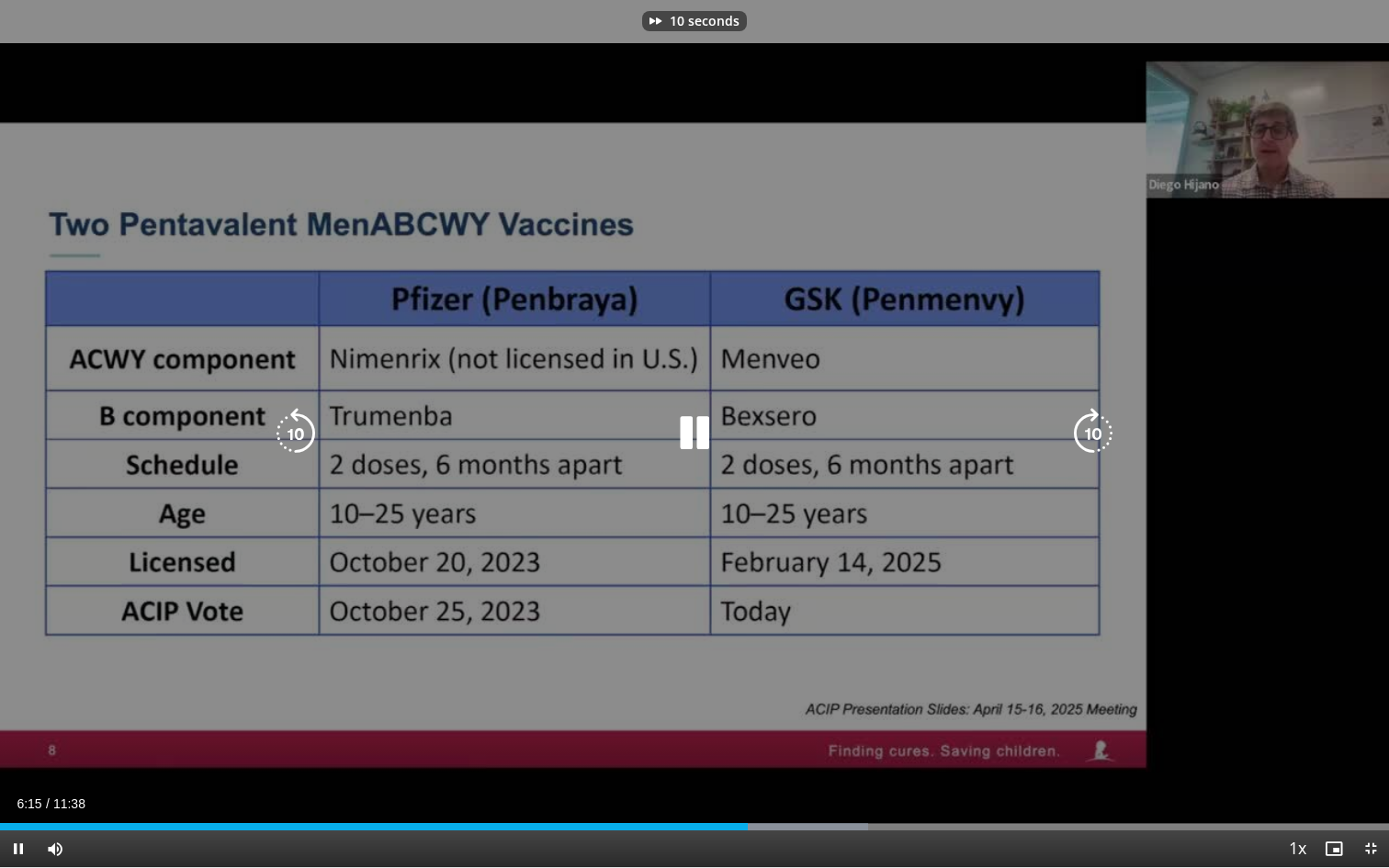 click at bounding box center (1093, 434) 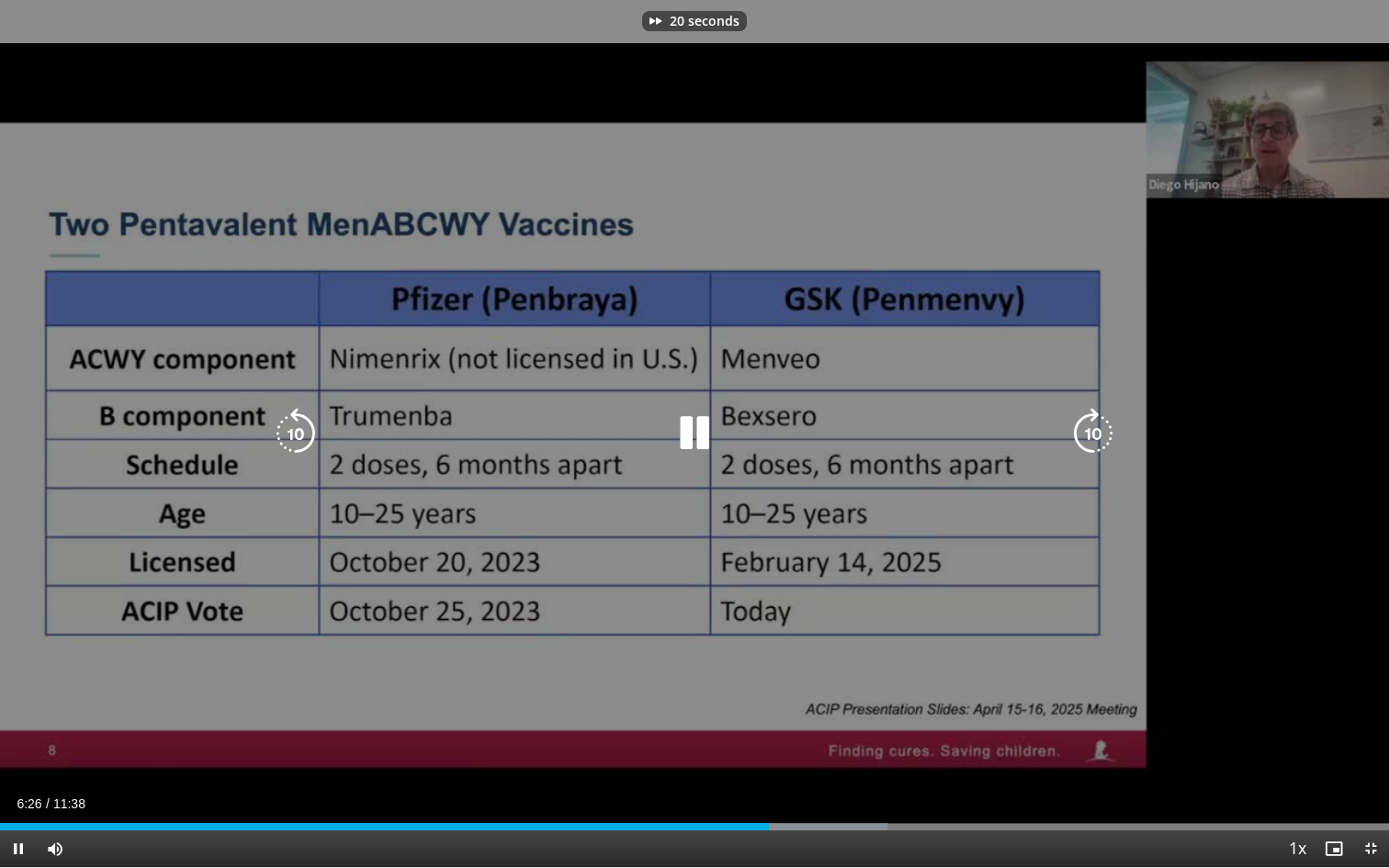 click at bounding box center [1093, 434] 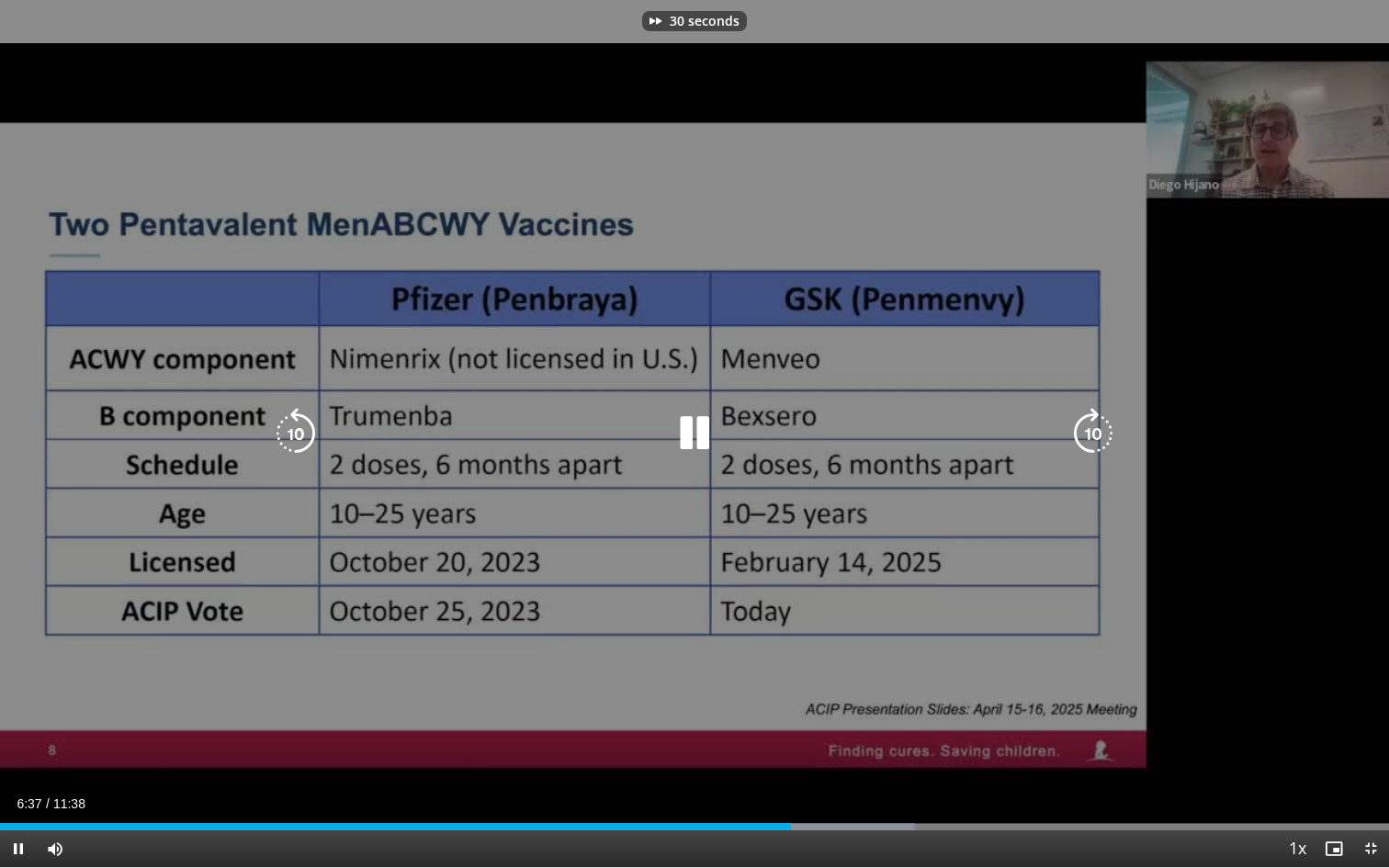 click at bounding box center (1093, 434) 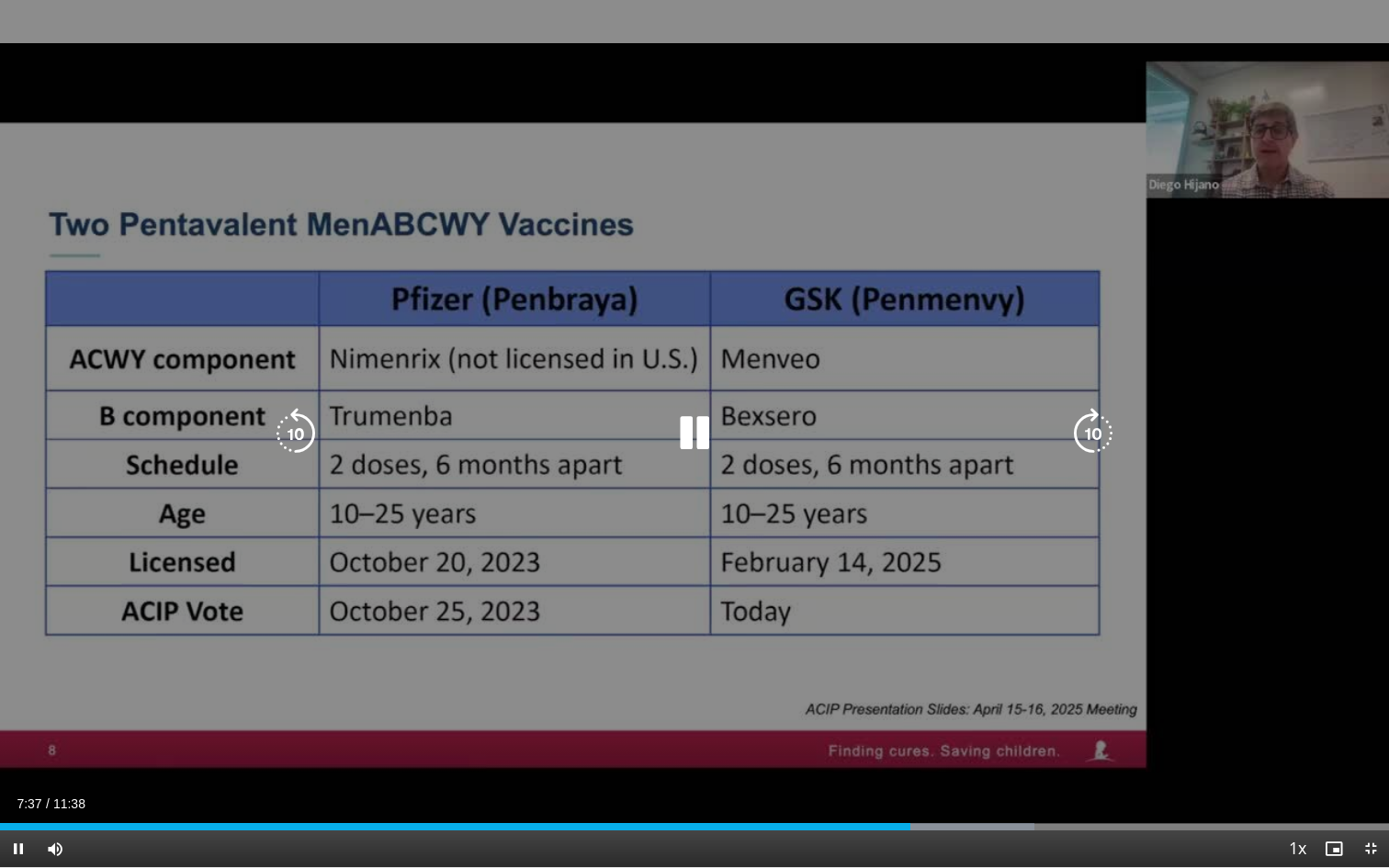 click at bounding box center (1093, 434) 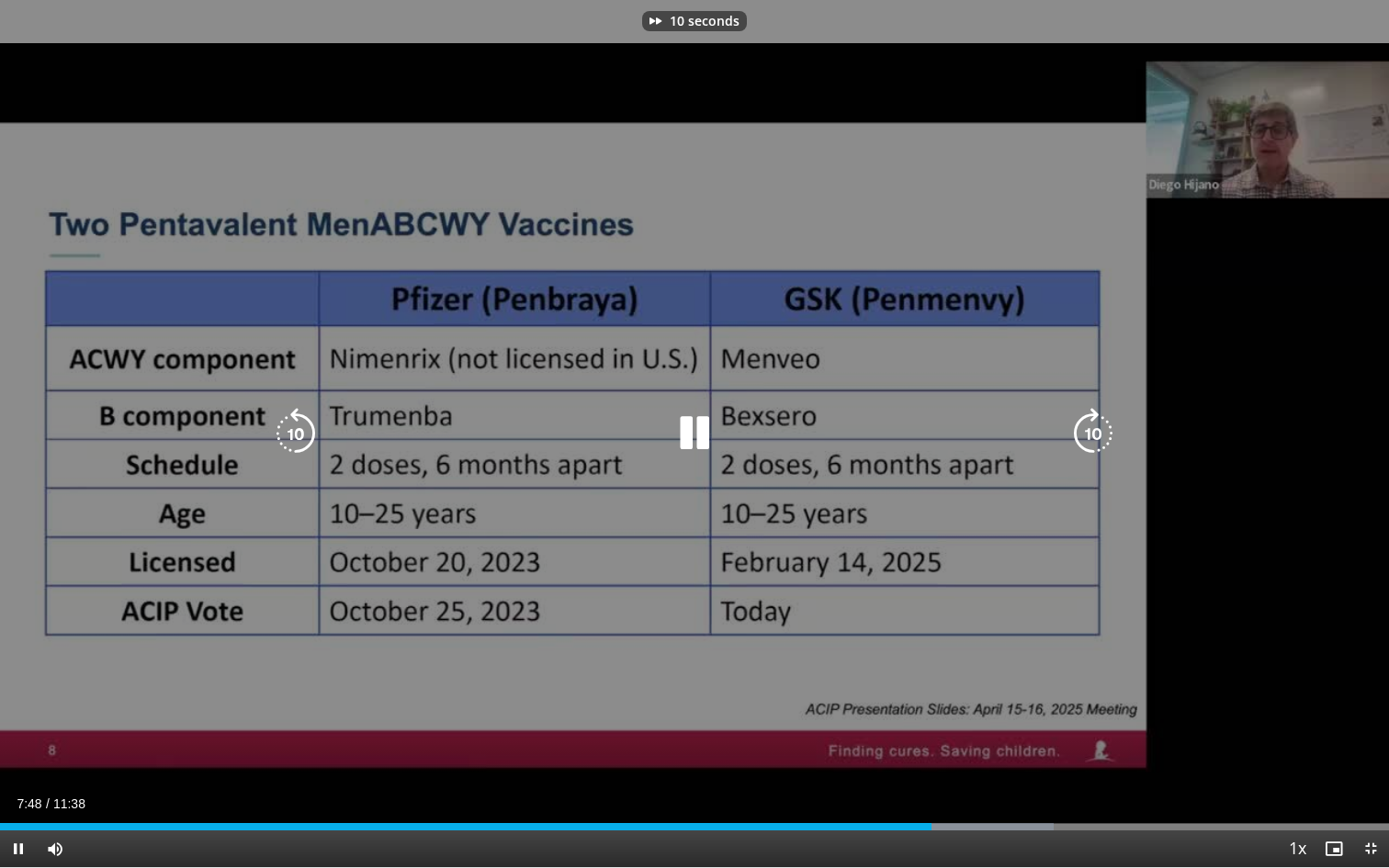 click at bounding box center [1093, 434] 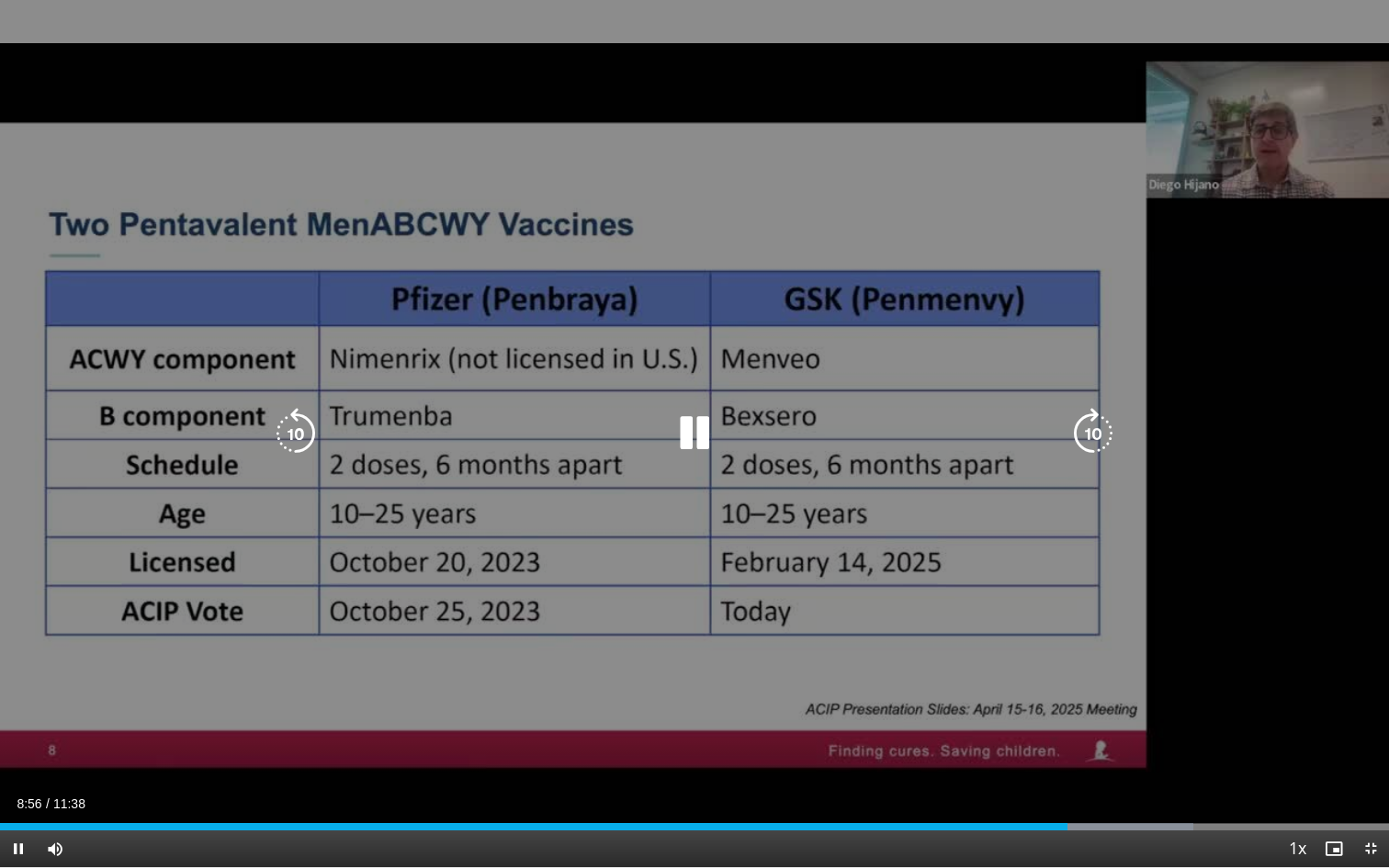 click at bounding box center [694, 434] 